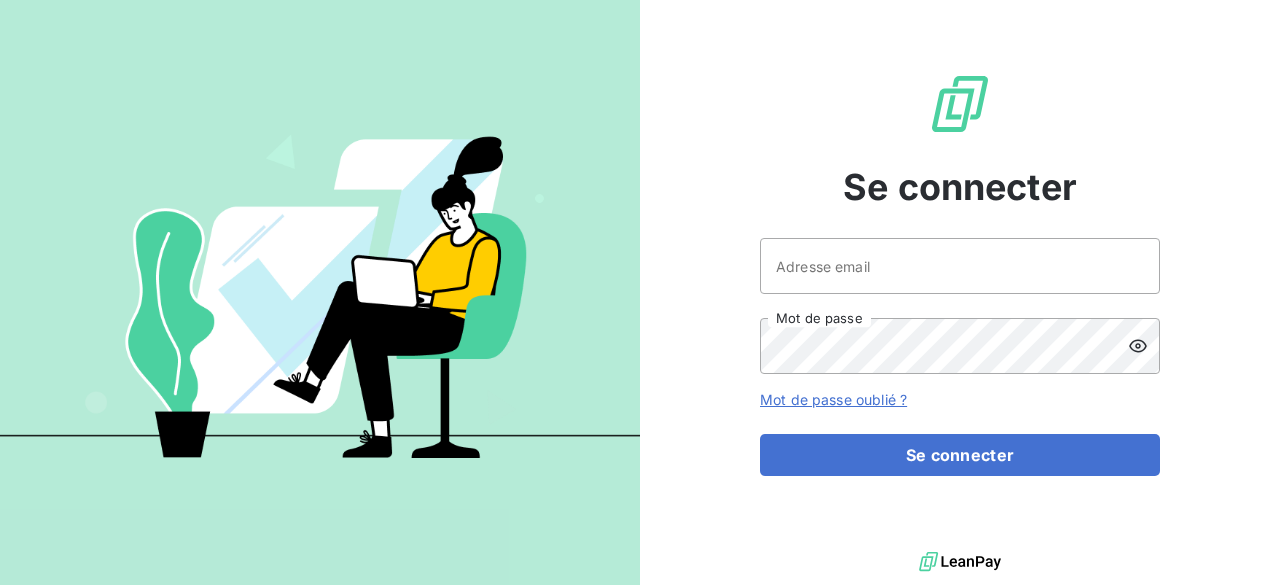 scroll, scrollTop: 0, scrollLeft: 0, axis: both 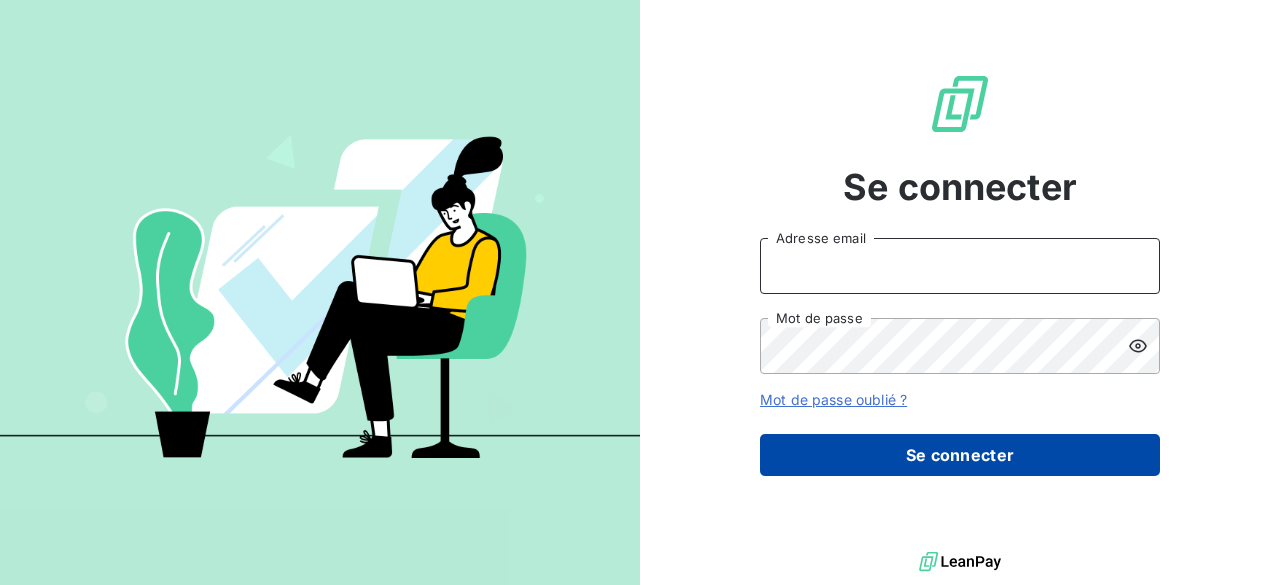 type on "[EMAIL]" 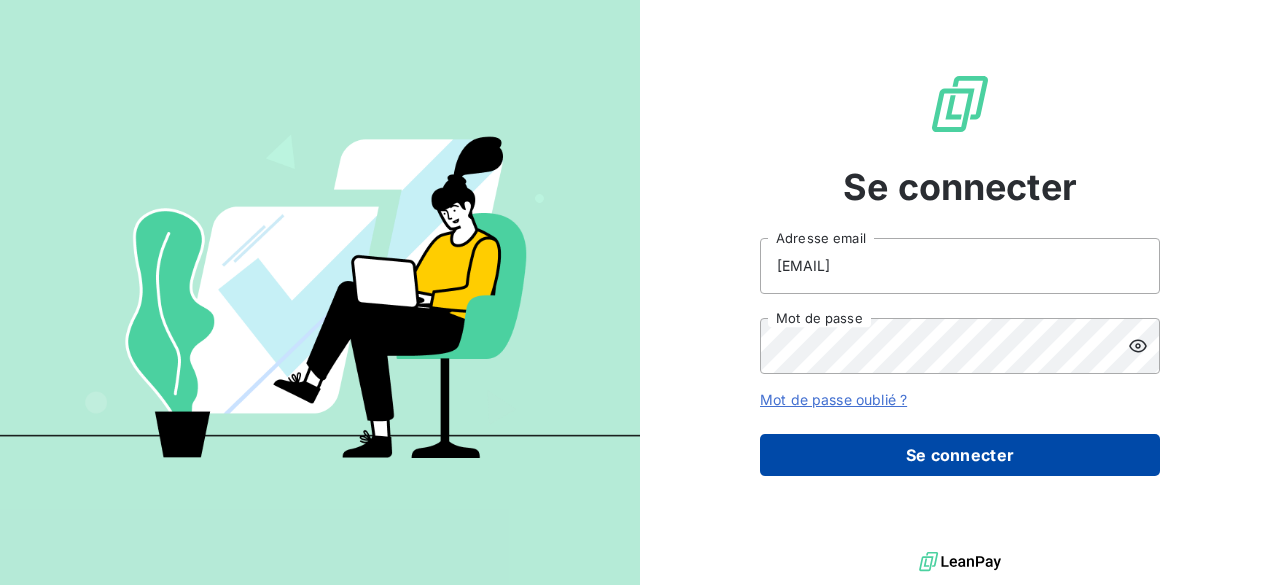click on "Se connecter" at bounding box center [960, 455] 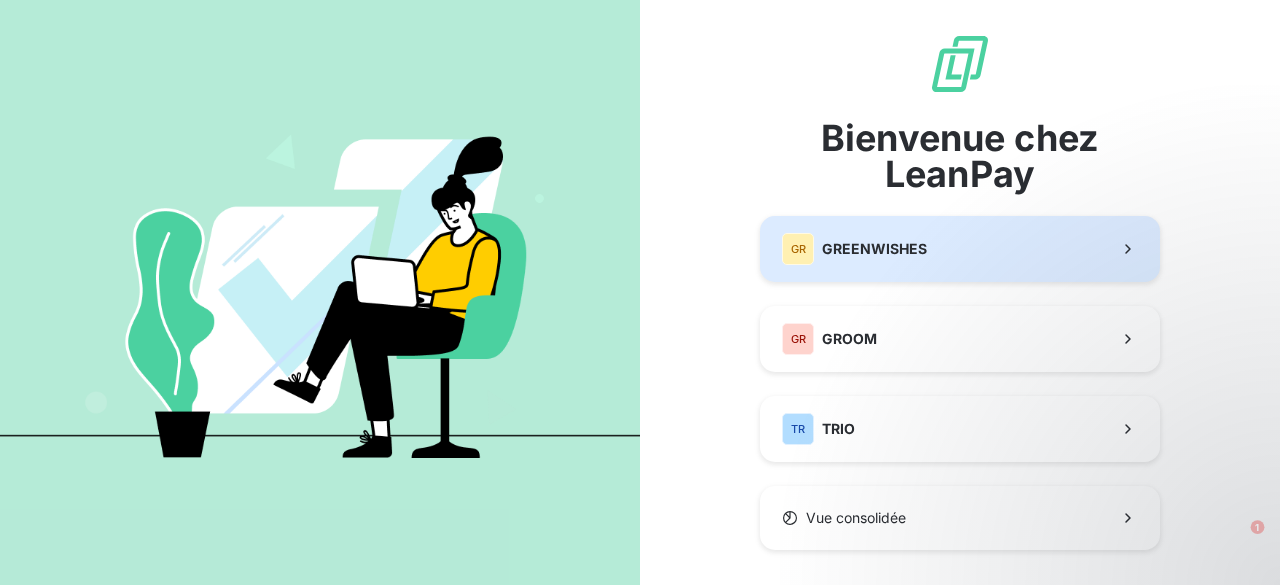 click on "GR GREENWISHES" at bounding box center (960, 249) 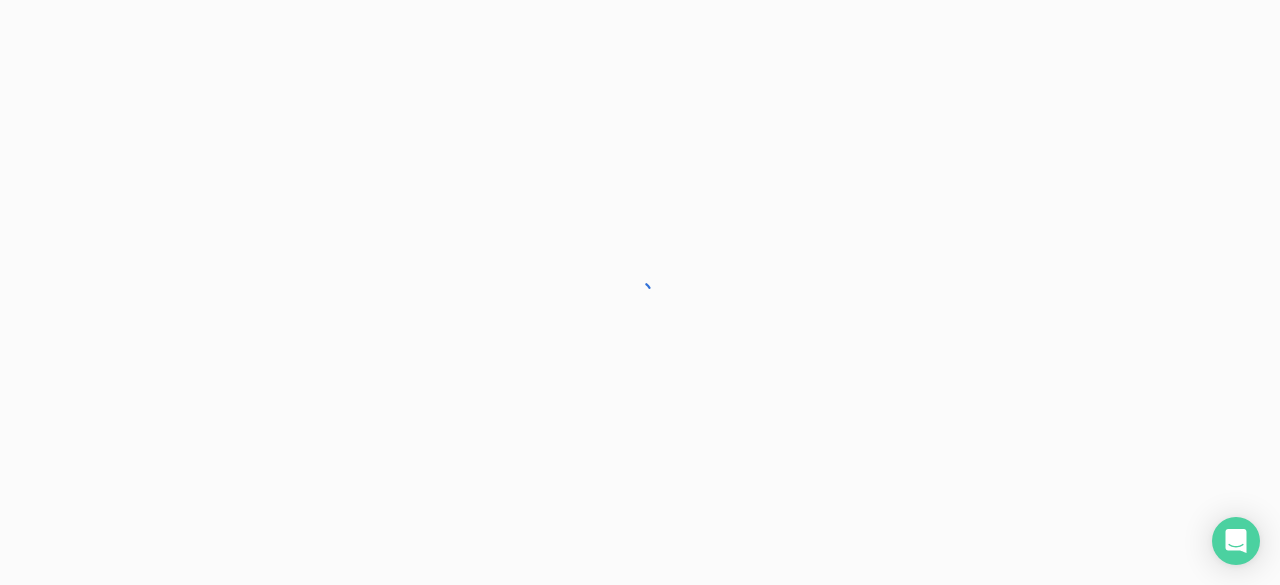 scroll, scrollTop: 0, scrollLeft: 0, axis: both 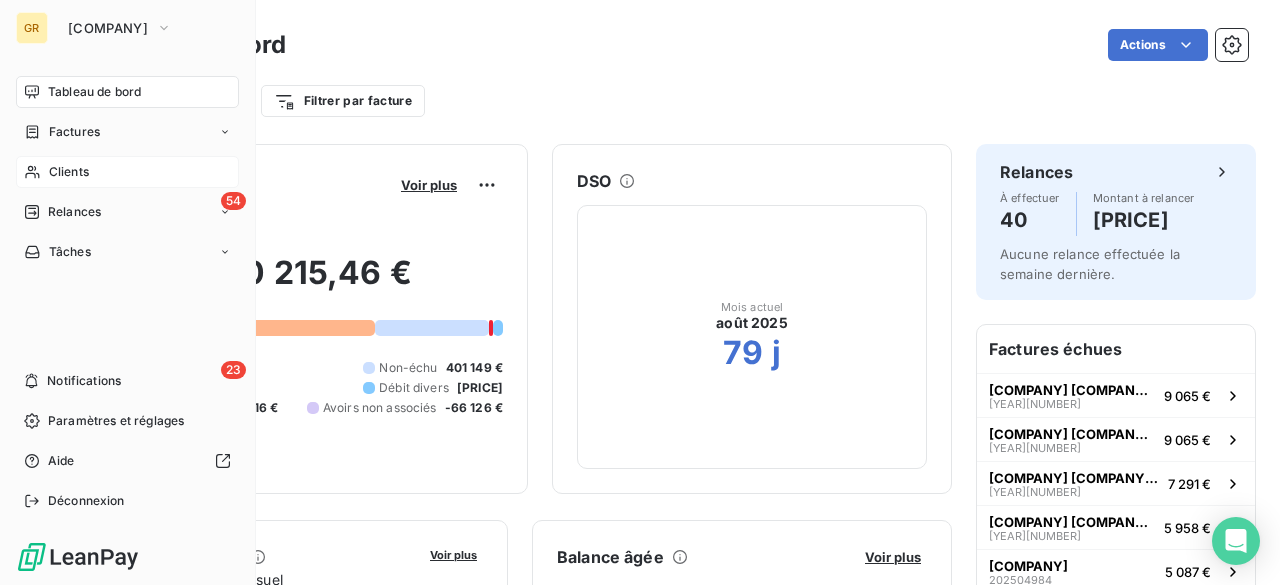 click on "Clients" at bounding box center [127, 172] 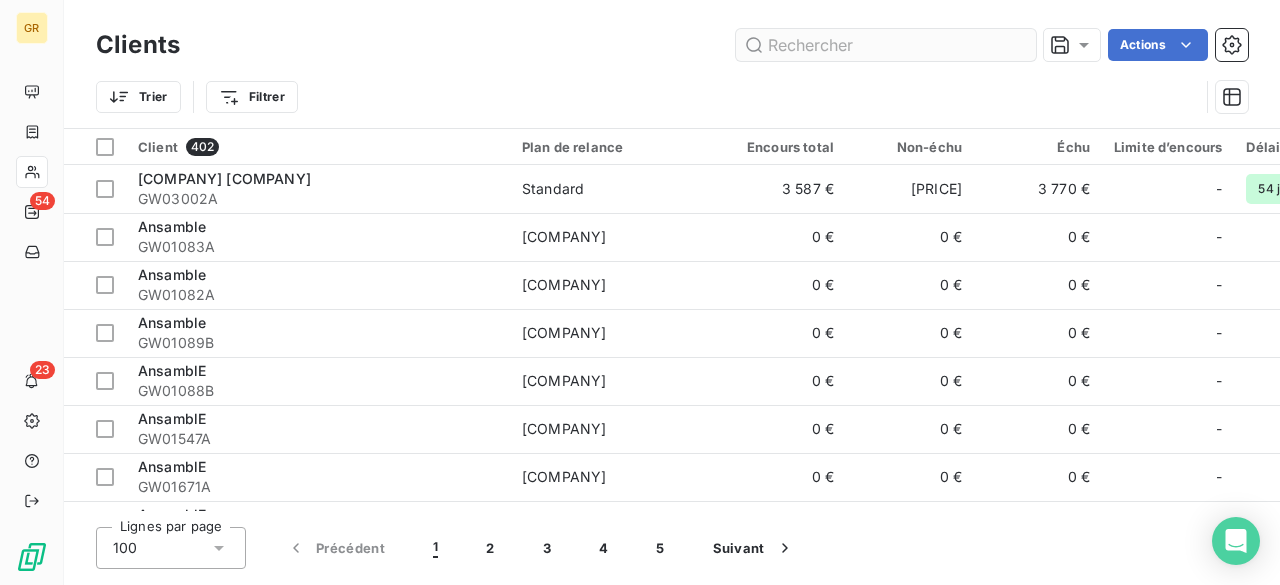 click at bounding box center (886, 45) 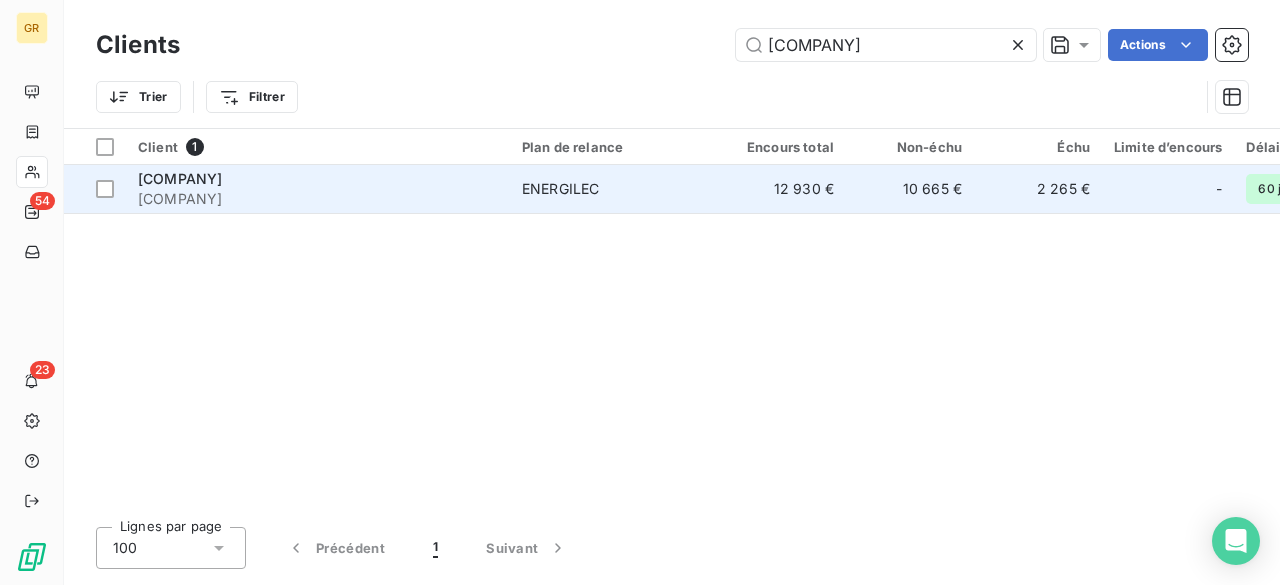 type on "[COMPANY]" 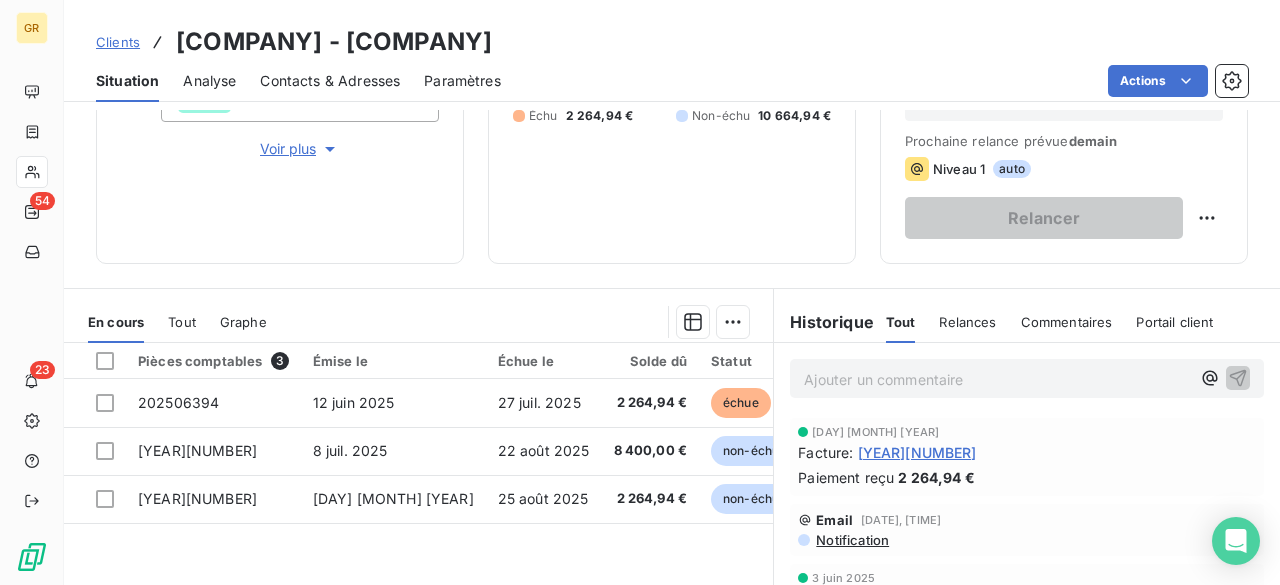 scroll, scrollTop: 300, scrollLeft: 0, axis: vertical 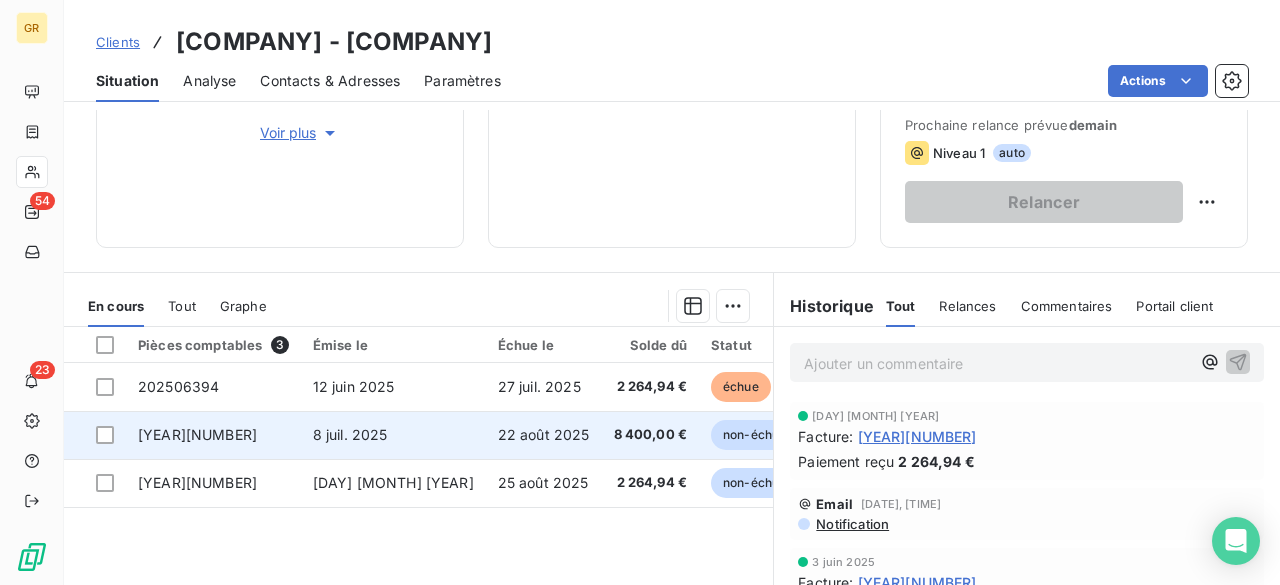click on "22 août 2025" at bounding box center [544, 435] 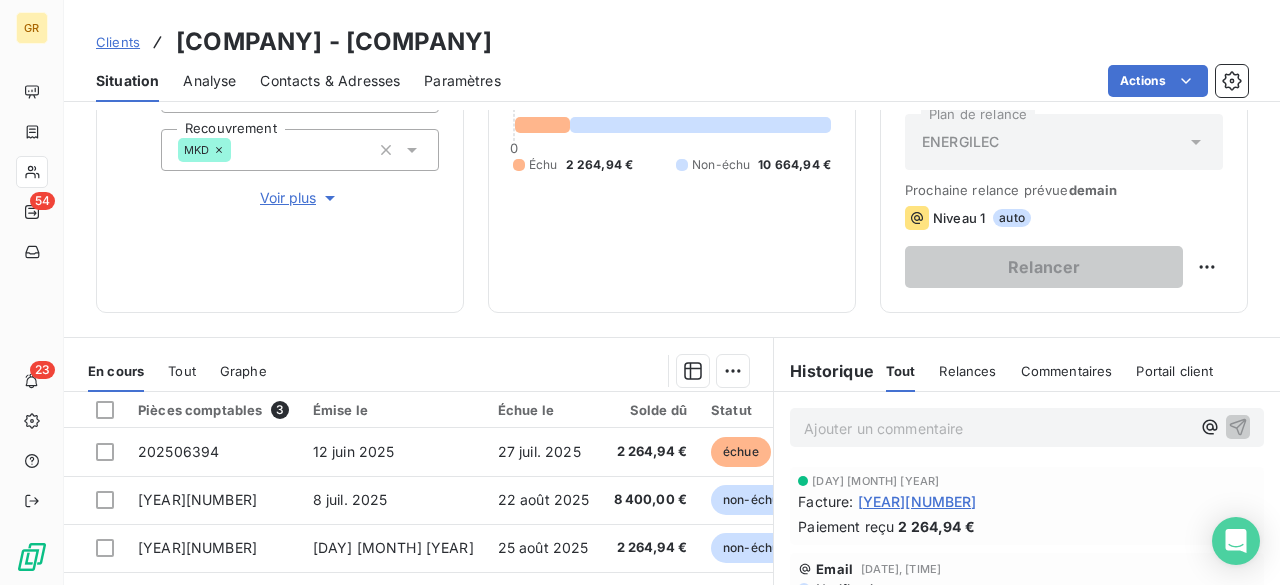 scroll, scrollTop: 300, scrollLeft: 0, axis: vertical 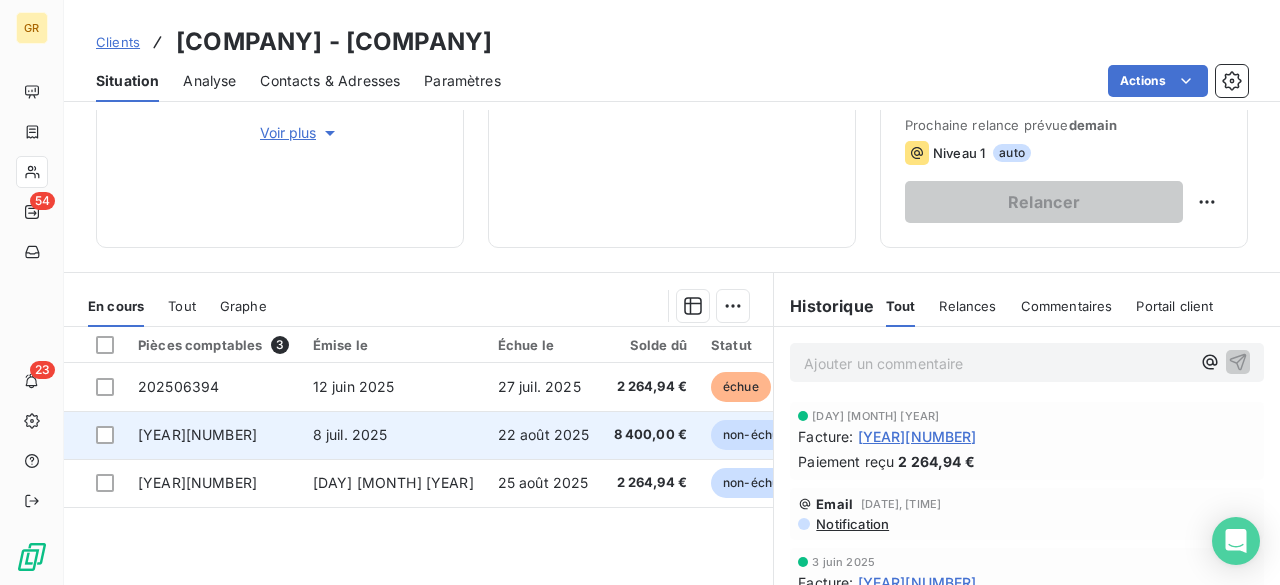 click on "non-échue" at bounding box center (754, 435) 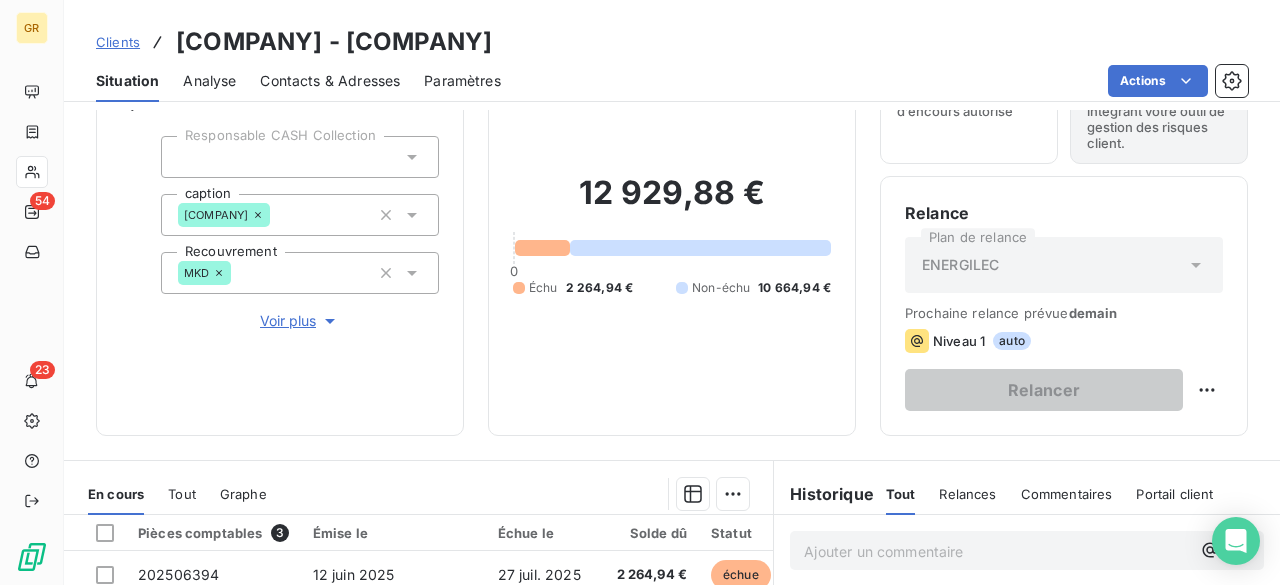 scroll, scrollTop: 485, scrollLeft: 0, axis: vertical 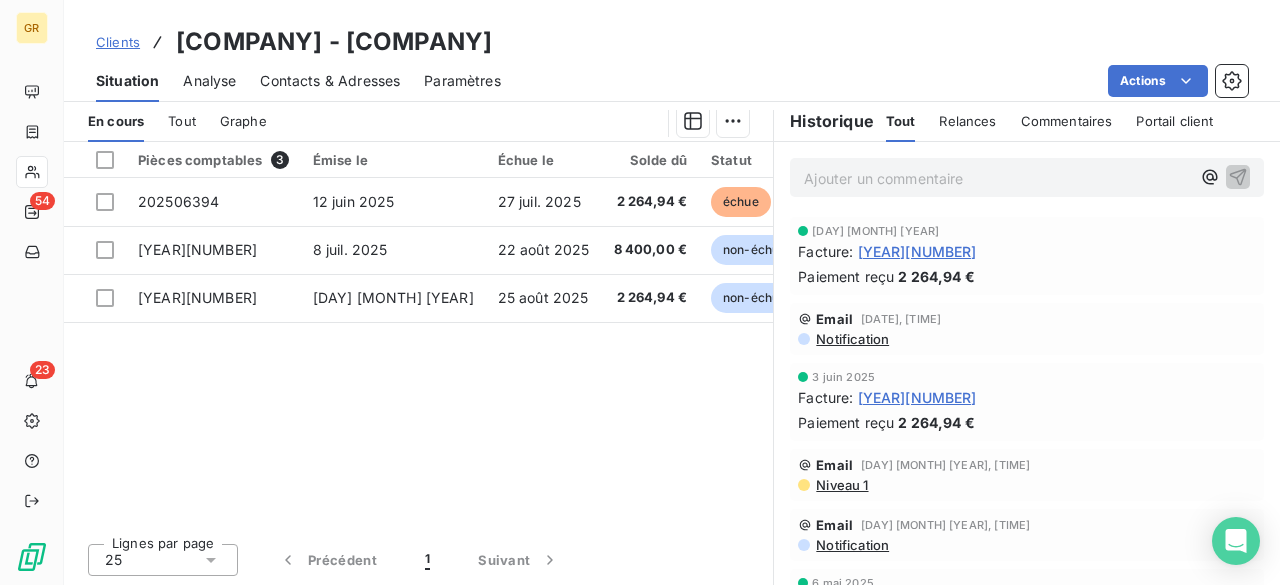 click on "Tout" at bounding box center [182, 121] 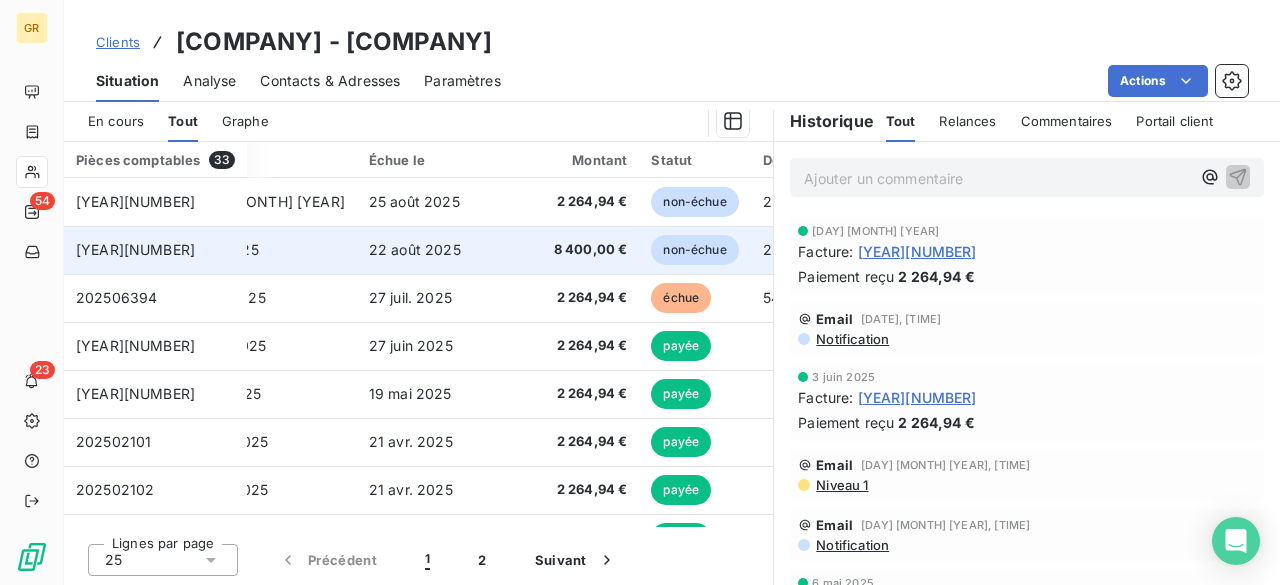 scroll, scrollTop: 0, scrollLeft: 76, axis: horizontal 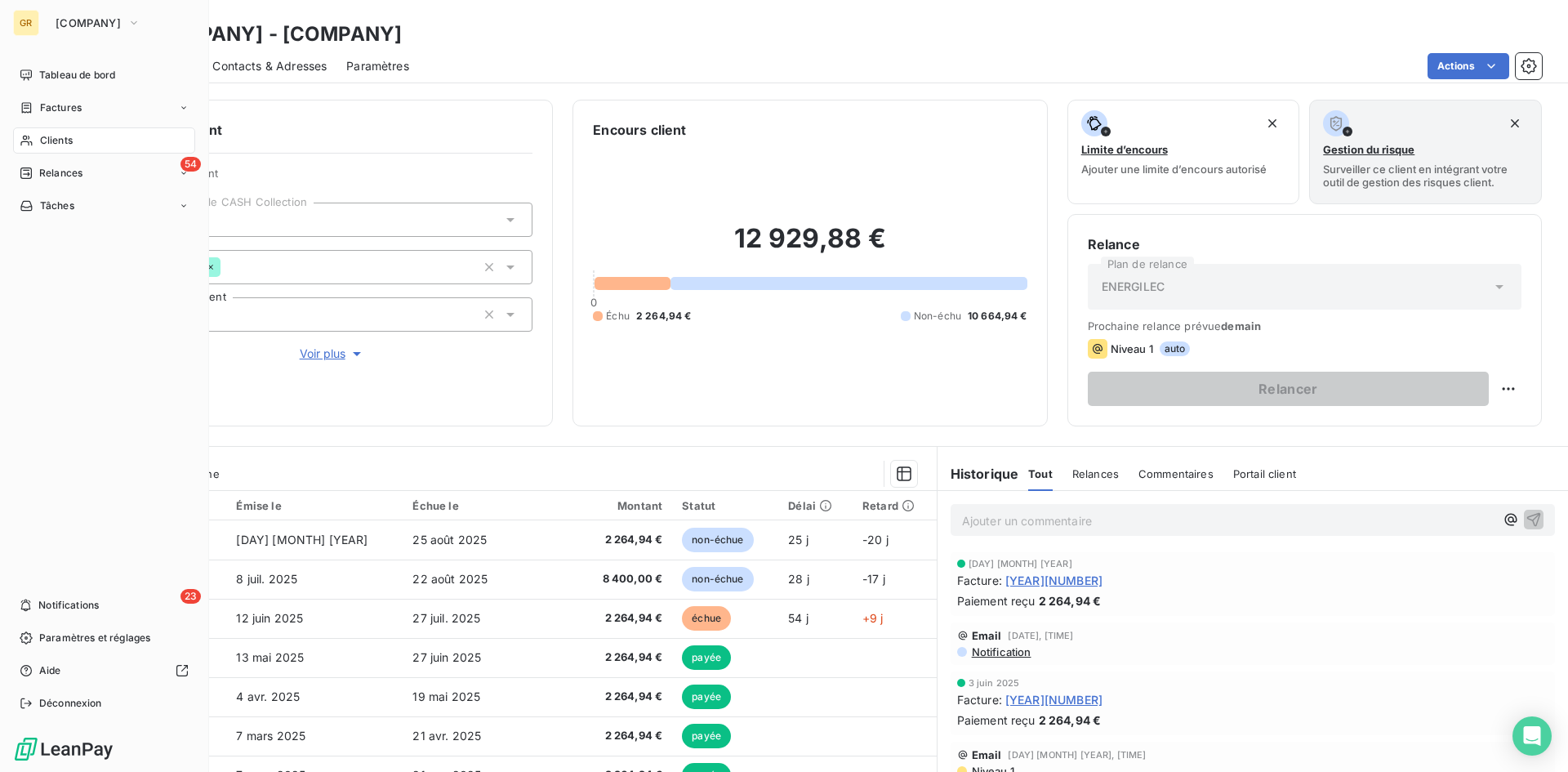 click on "Clients" at bounding box center (104, 141) 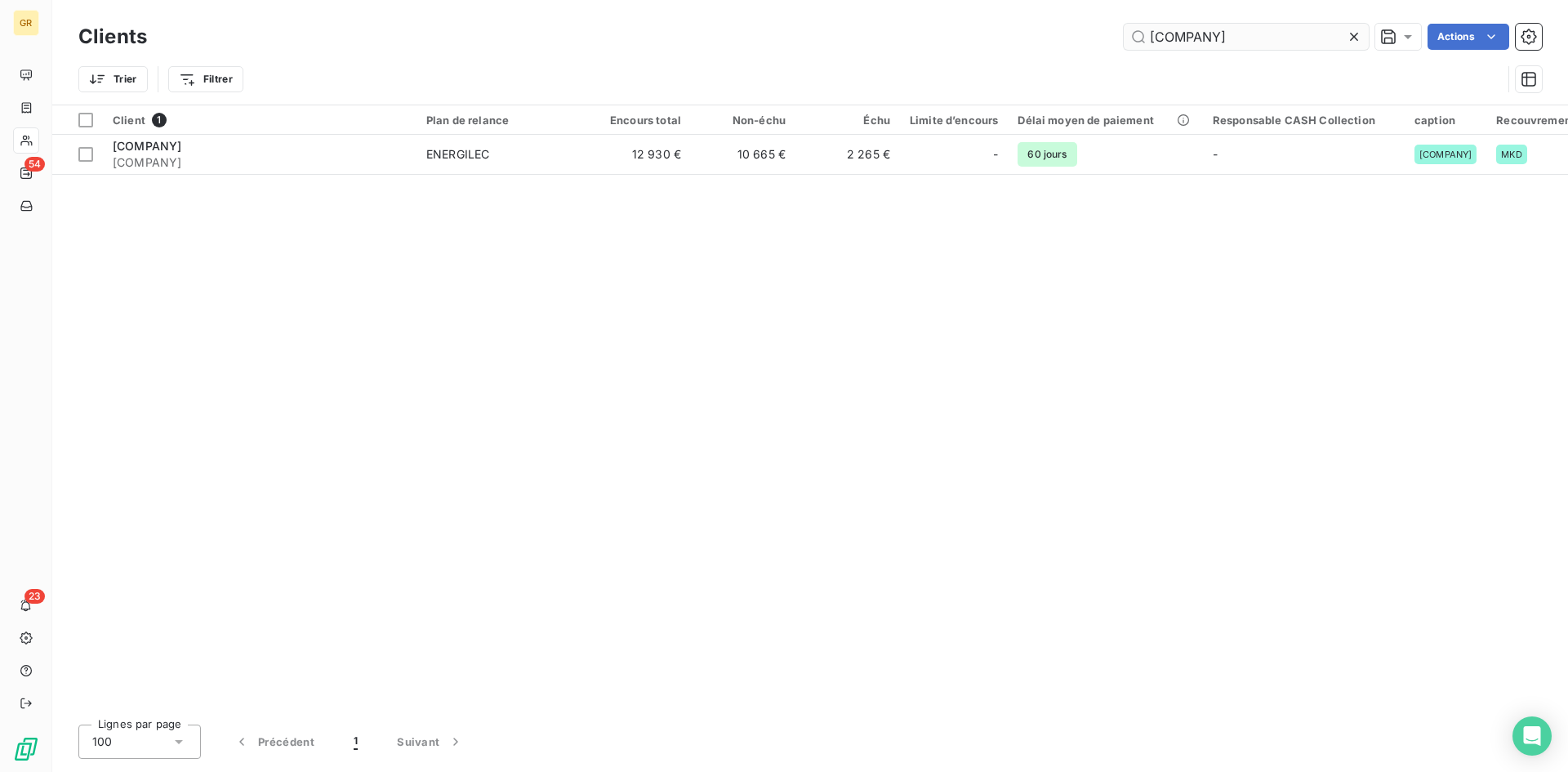 click on "[COMPANY]" at bounding box center [1246, 37] 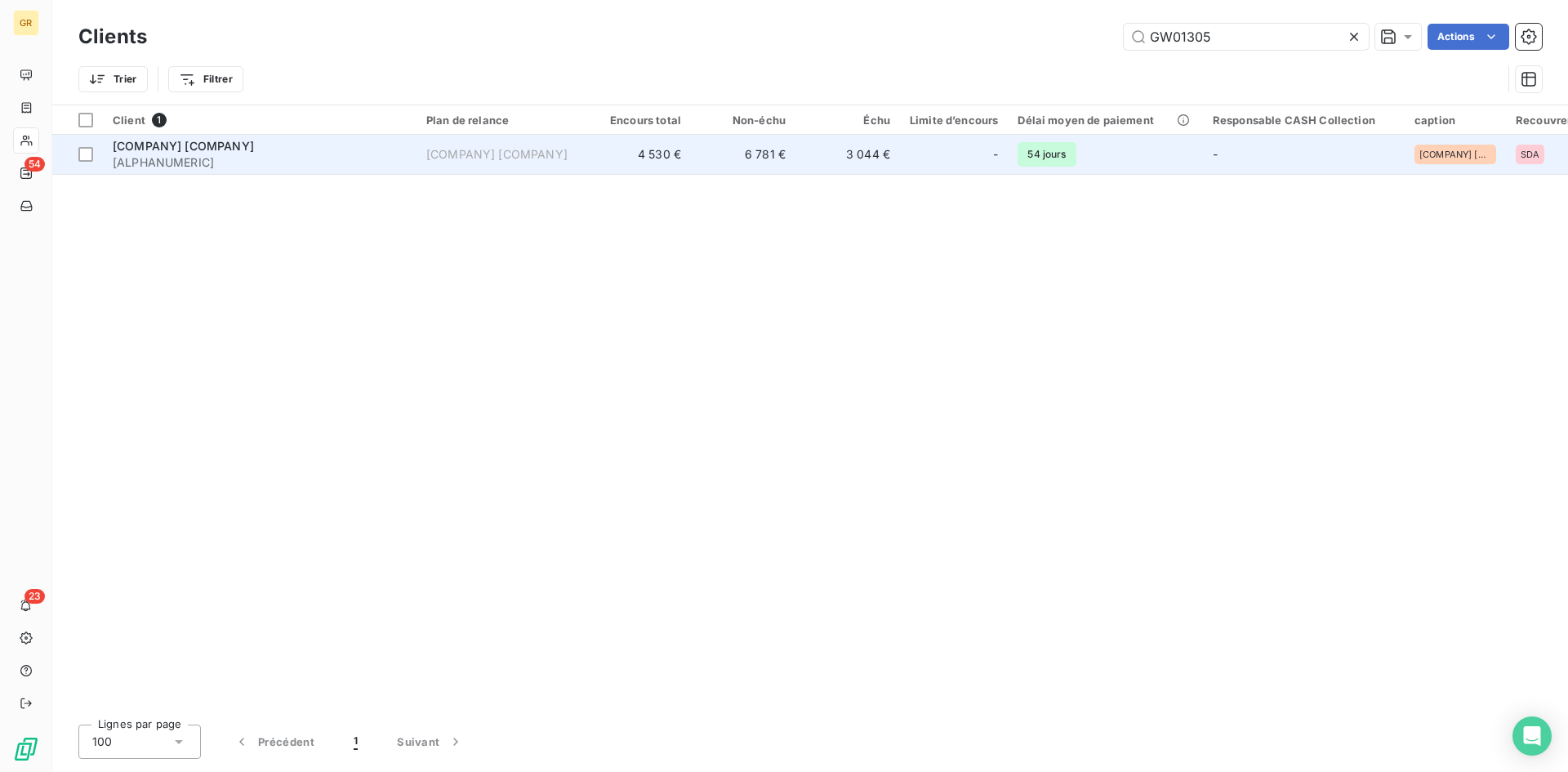 type on "GW01305" 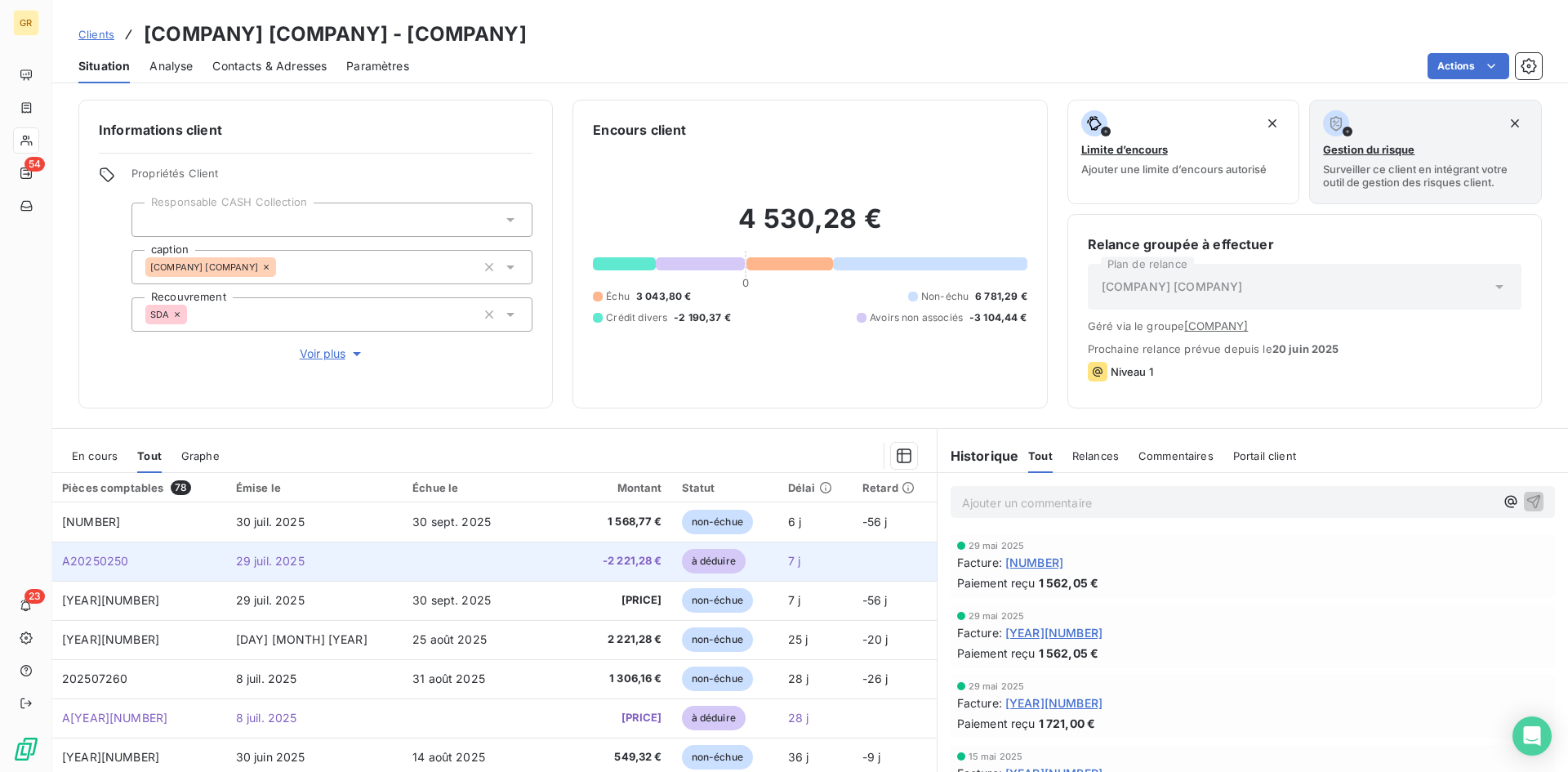 click on "-2 221,28 €" at bounding box center [626, 561] 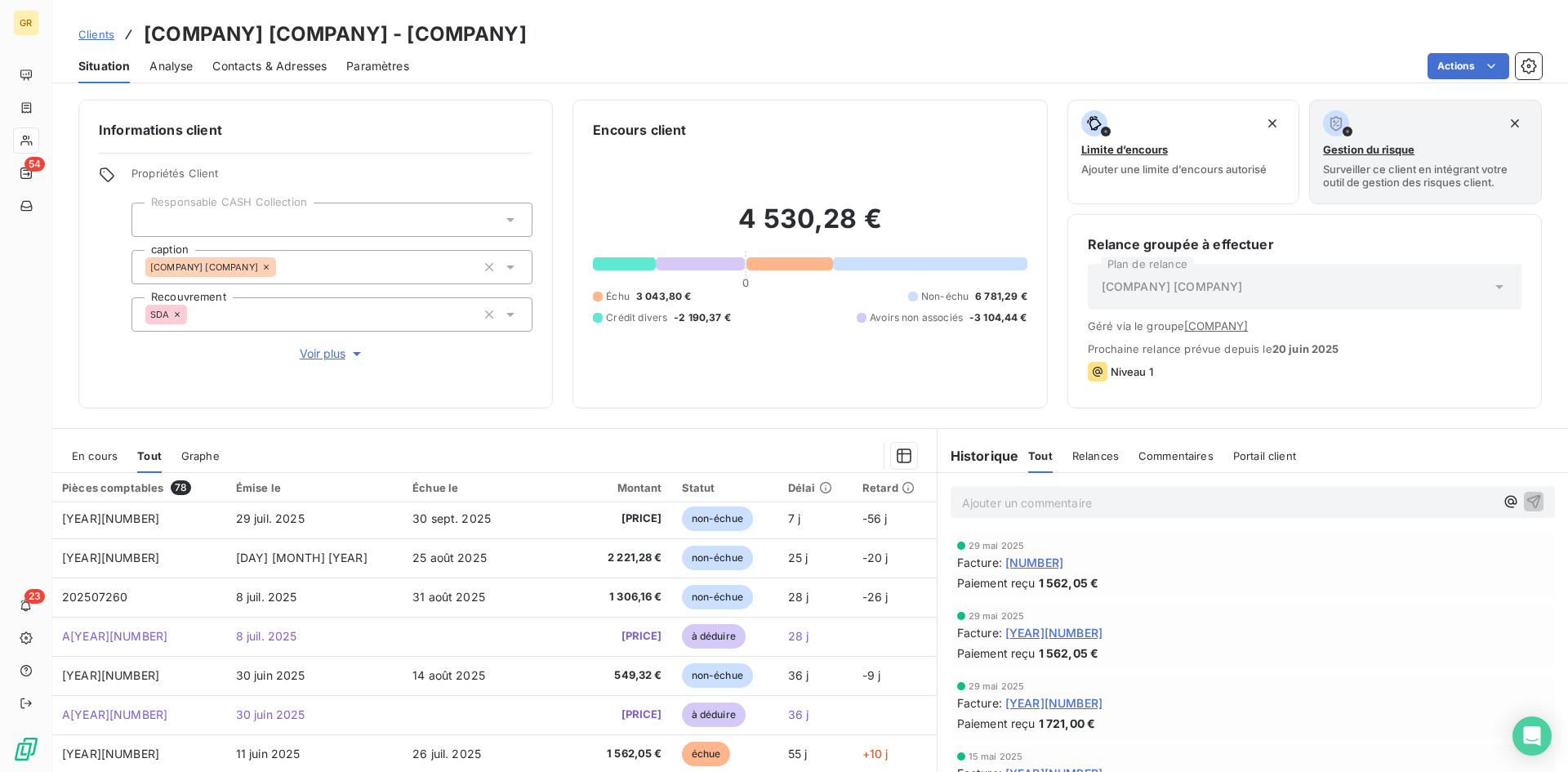 scroll, scrollTop: 0, scrollLeft: 0, axis: both 